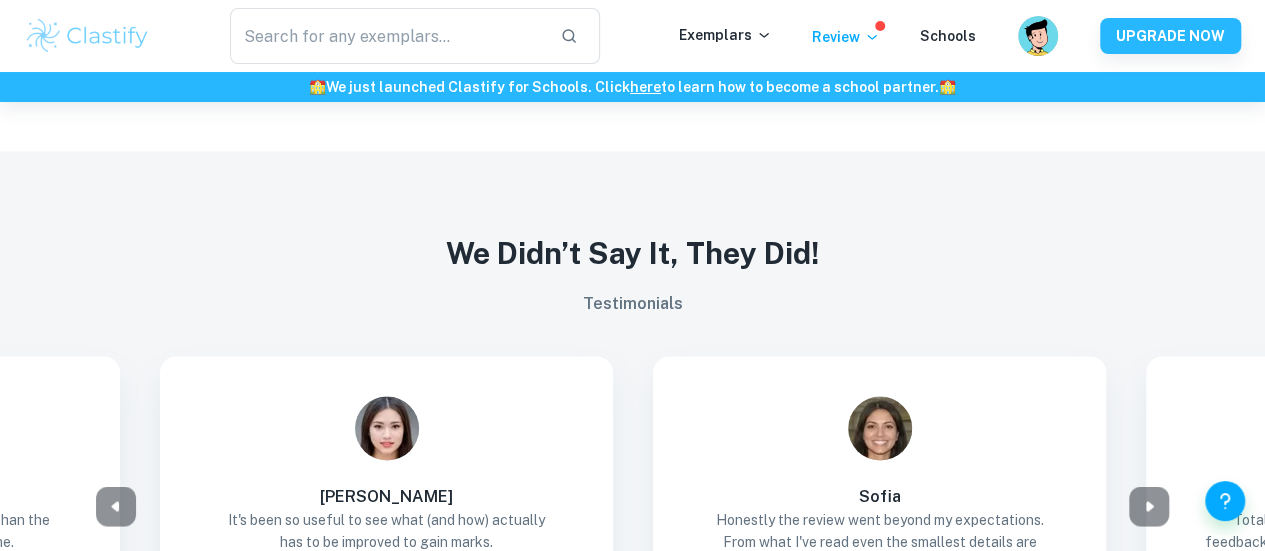 scroll, scrollTop: 1533, scrollLeft: 0, axis: vertical 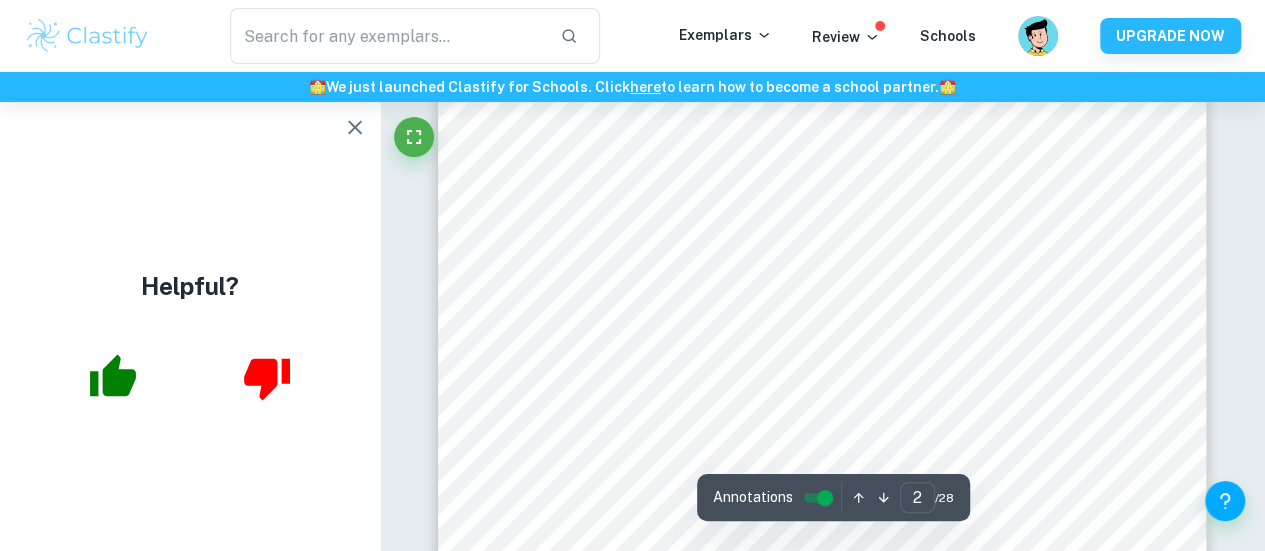click at bounding box center [355, 127] 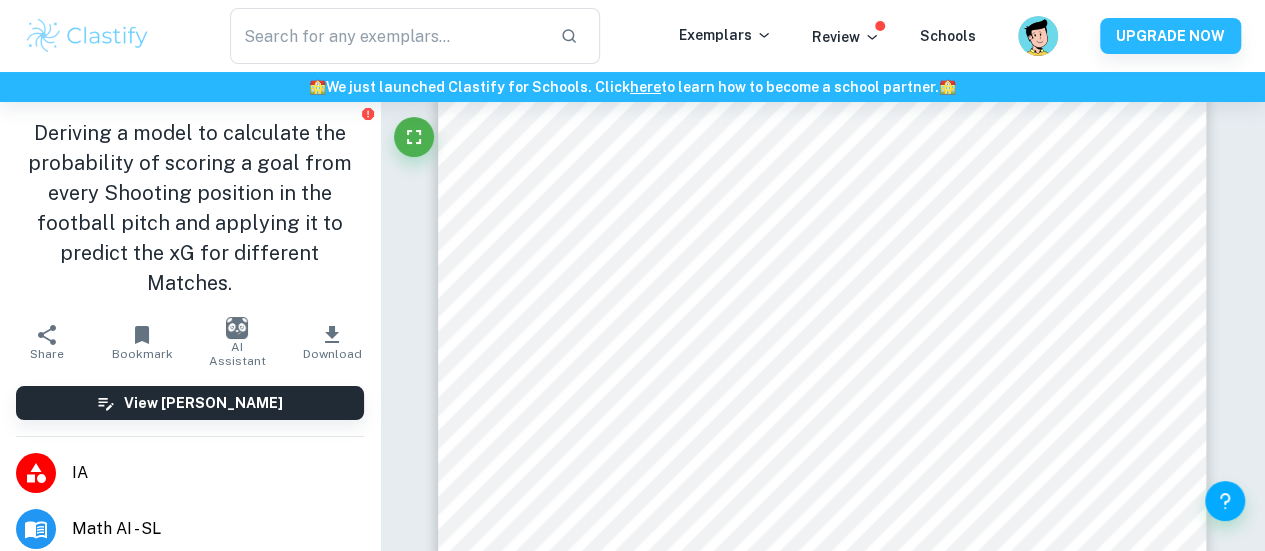click at bounding box center (380, -1306) 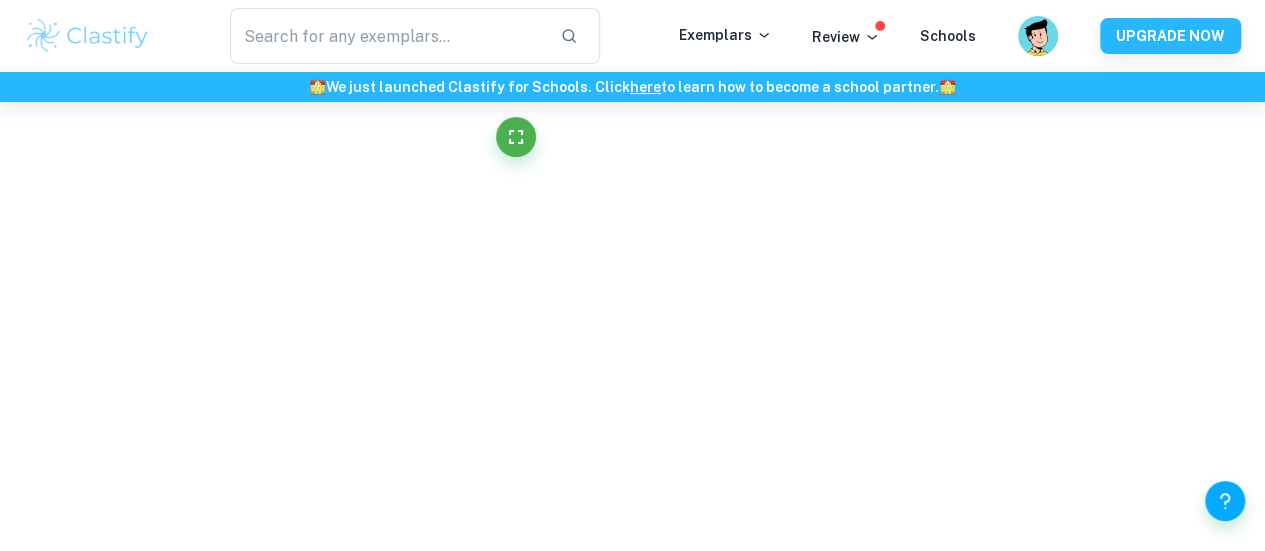 scroll, scrollTop: 1898, scrollLeft: 0, axis: vertical 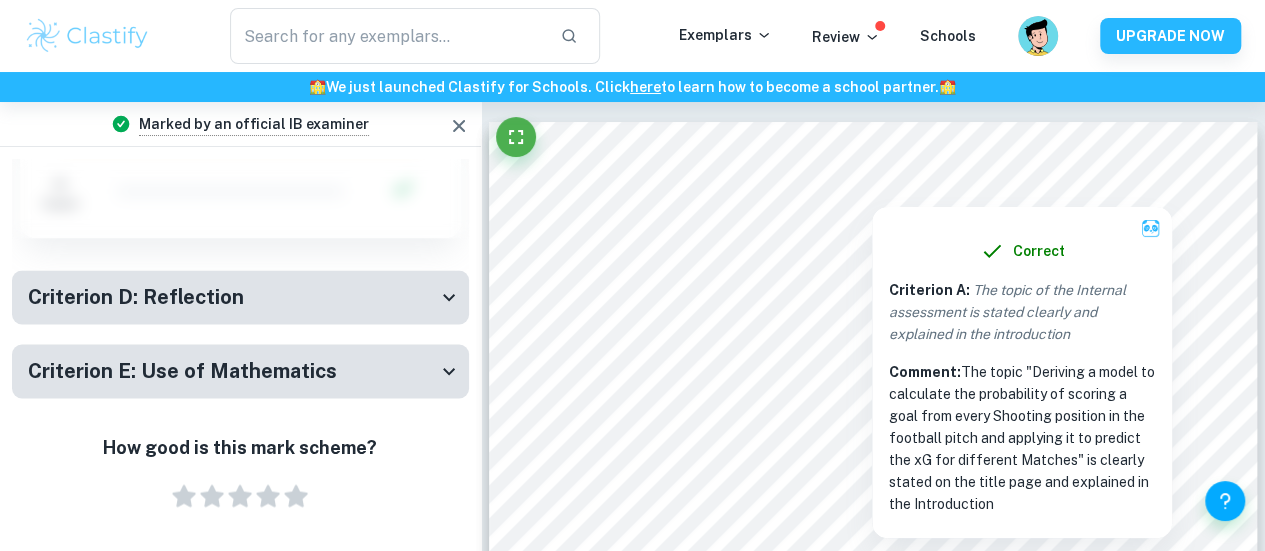 click at bounding box center [872, 194] 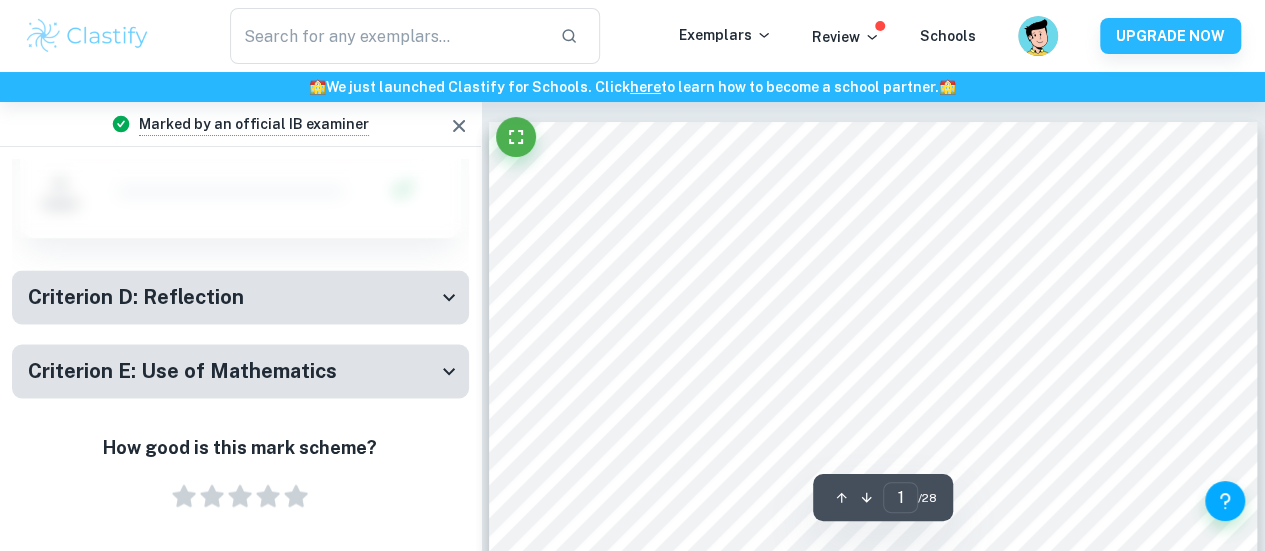scroll, scrollTop: 569, scrollLeft: 0, axis: vertical 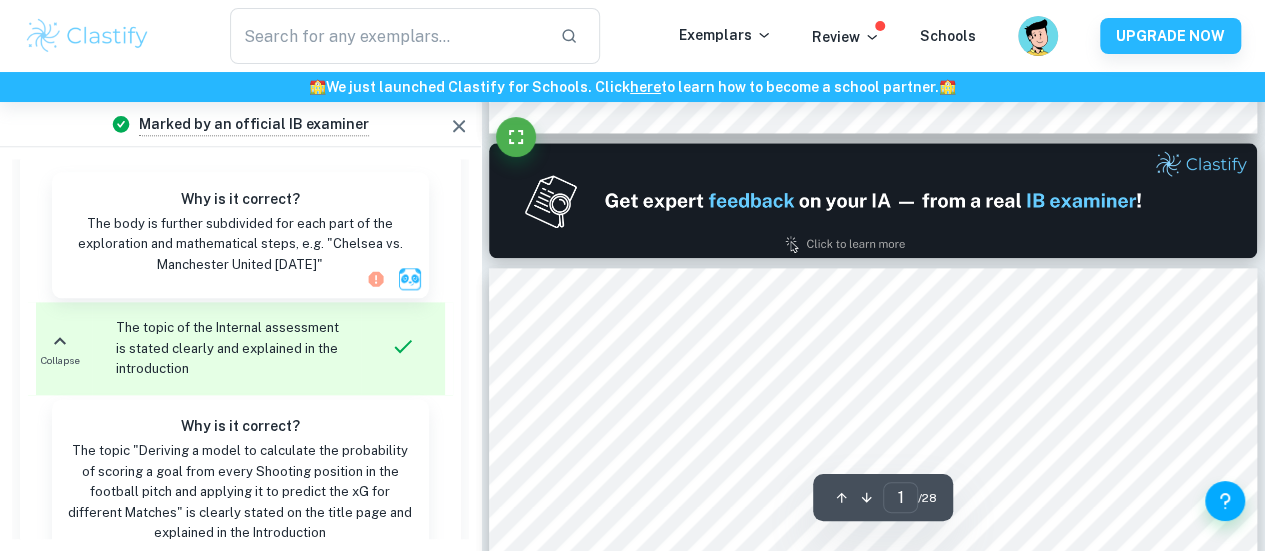 type on "2" 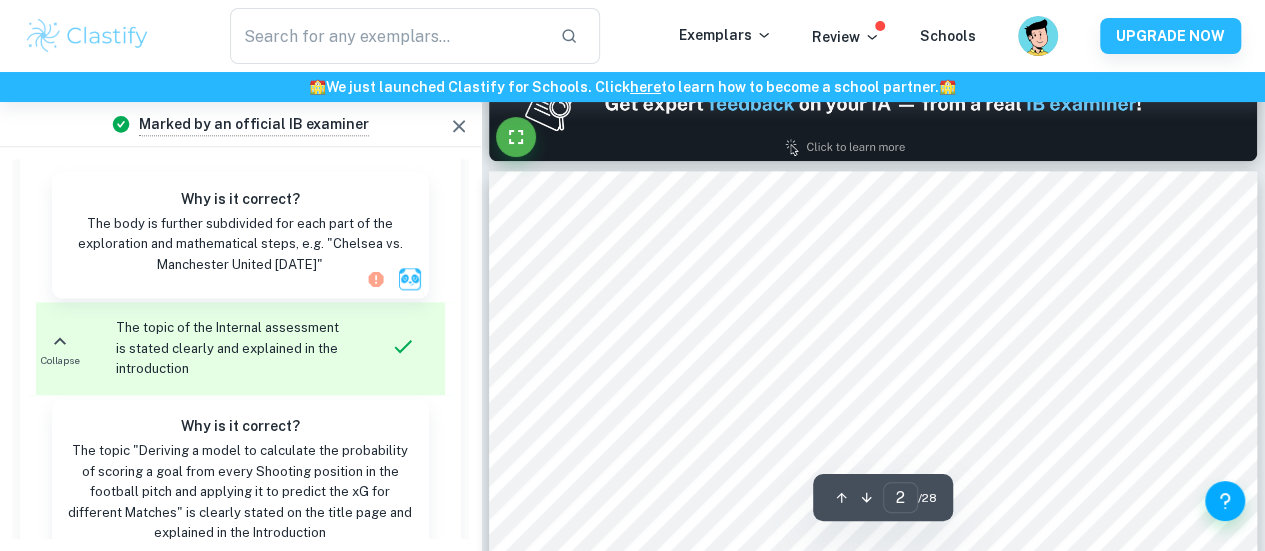 scroll, scrollTop: 1394, scrollLeft: 0, axis: vertical 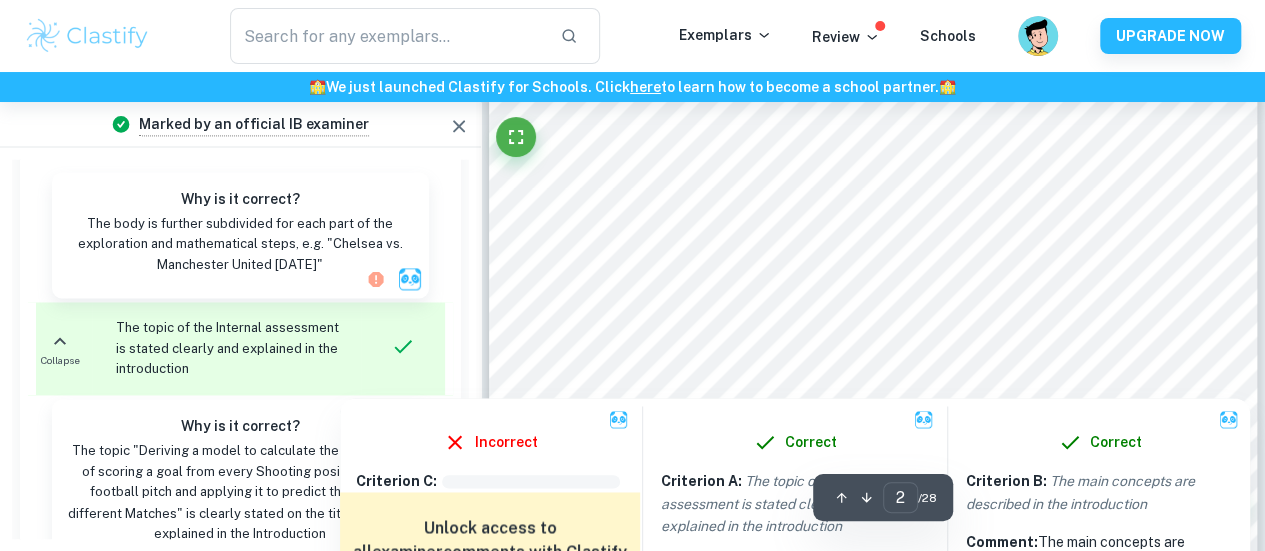 click at bounding box center [858, 345] 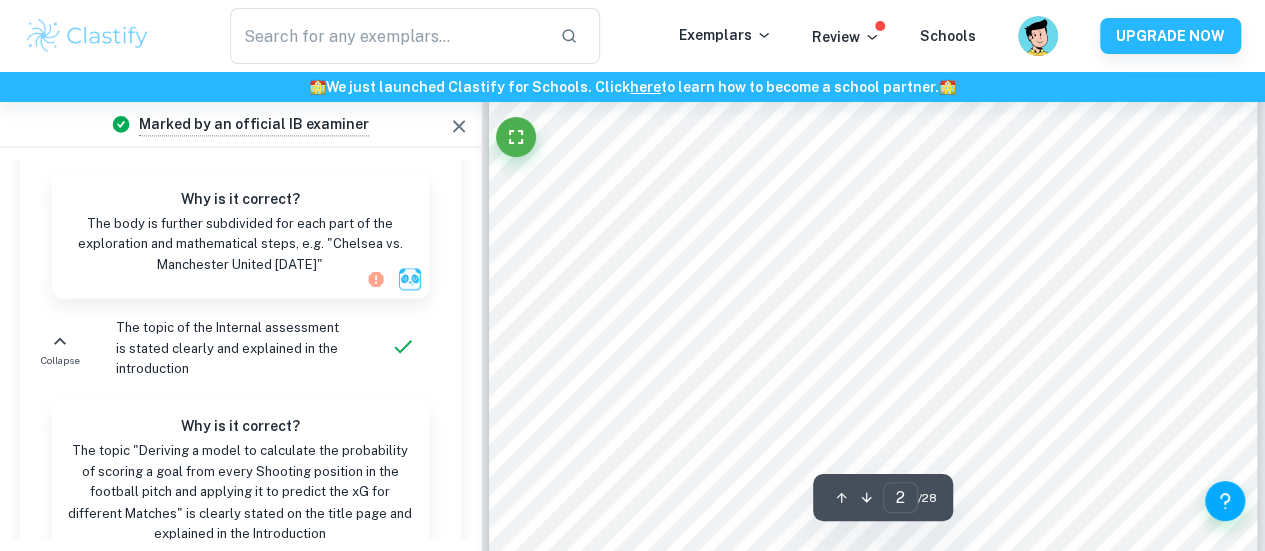 scroll, scrollTop: 4855, scrollLeft: 0, axis: vertical 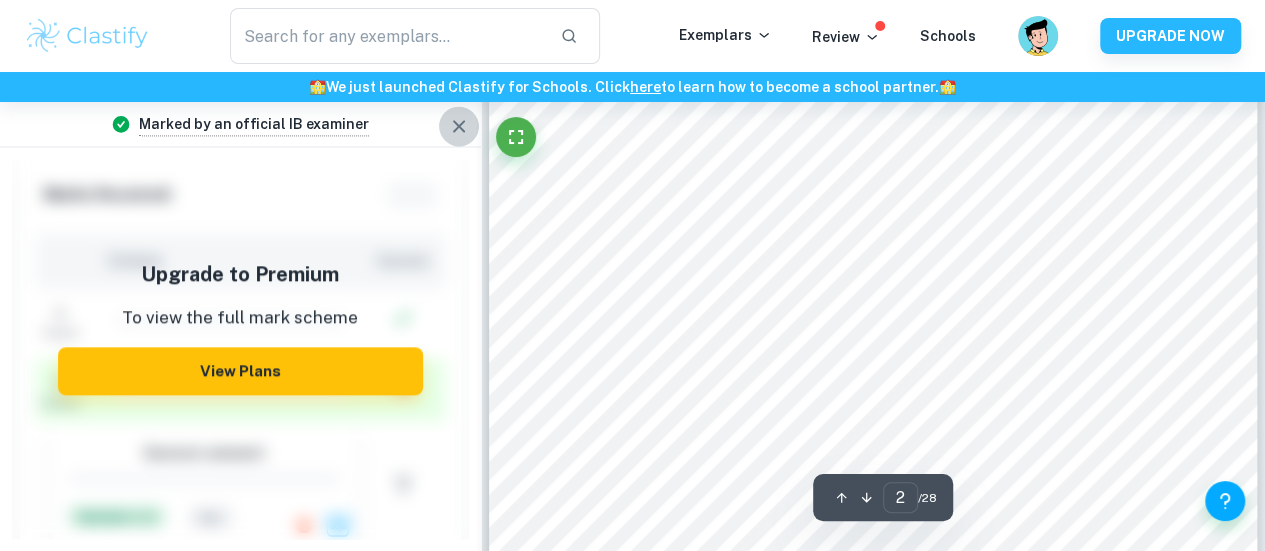 click 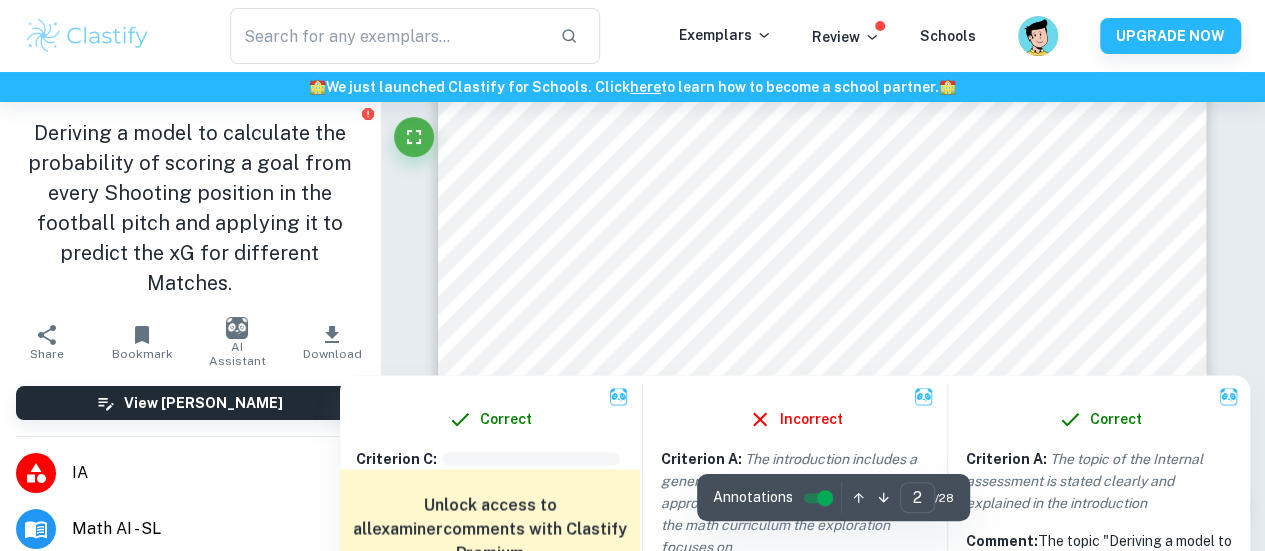 type on "1" 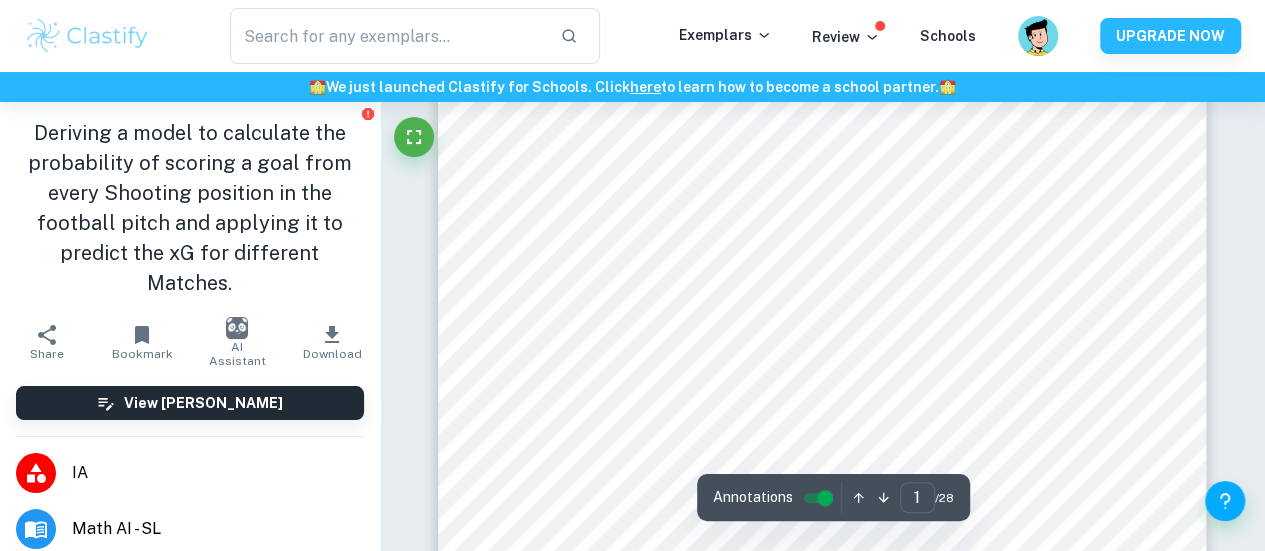 scroll, scrollTop: 0, scrollLeft: 0, axis: both 